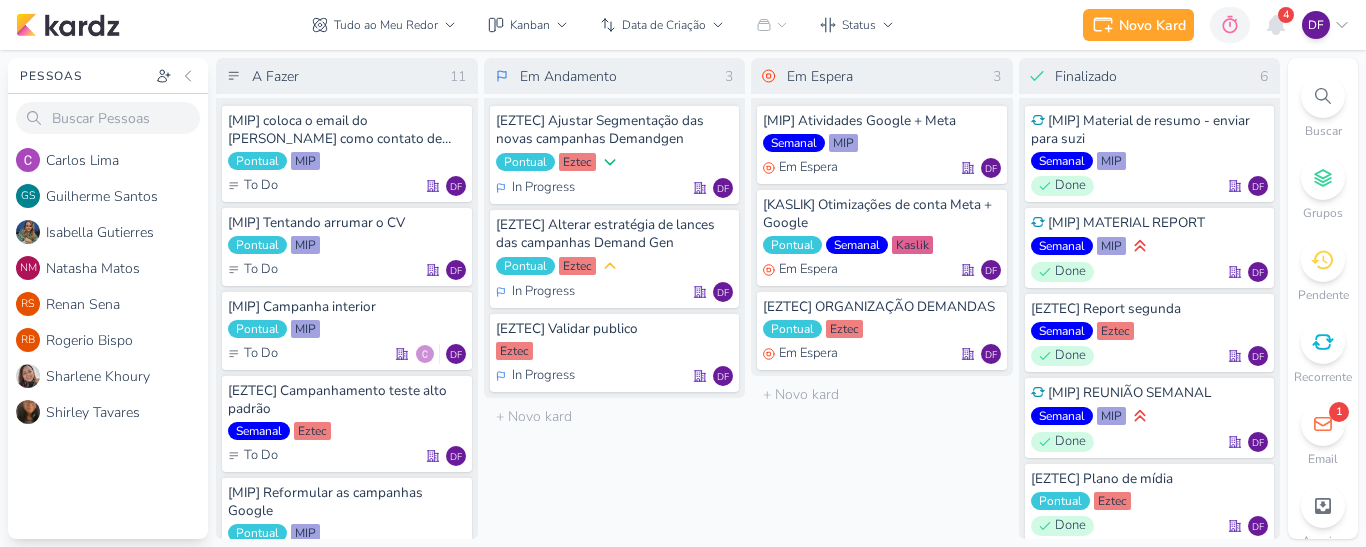 scroll, scrollTop: 0, scrollLeft: 0, axis: both 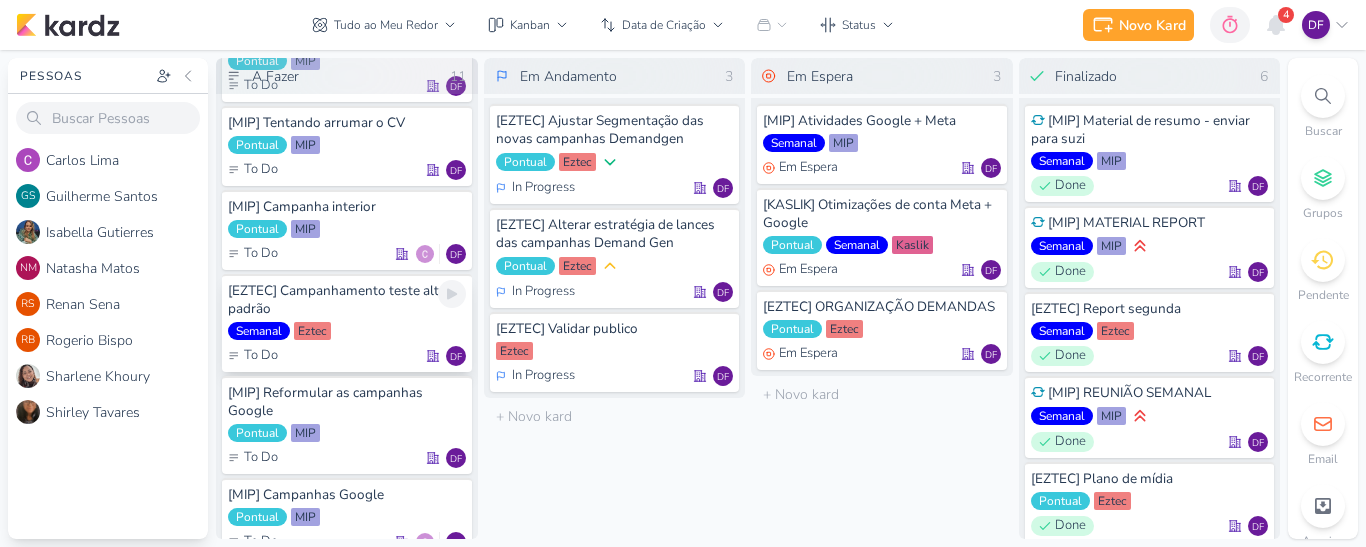 click on "[EZTEC] Campanhamento teste alto padrão
Semanal
Eztec
To Do
DF" at bounding box center [347, 323] 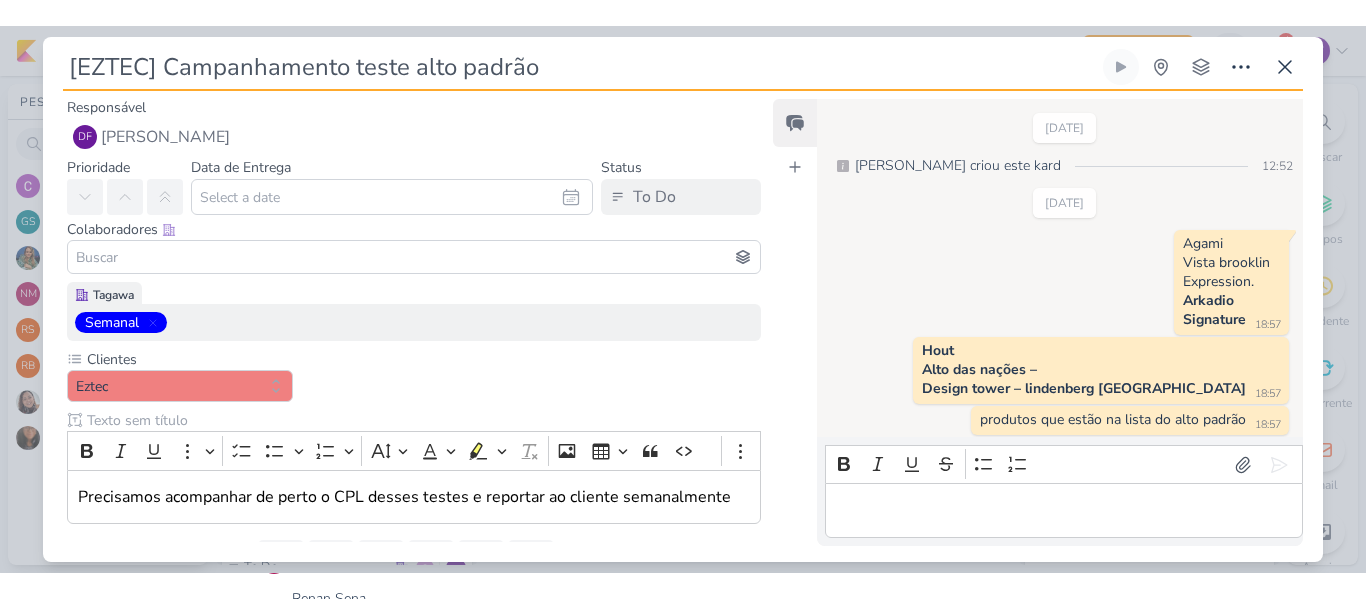 scroll, scrollTop: 6, scrollLeft: 0, axis: vertical 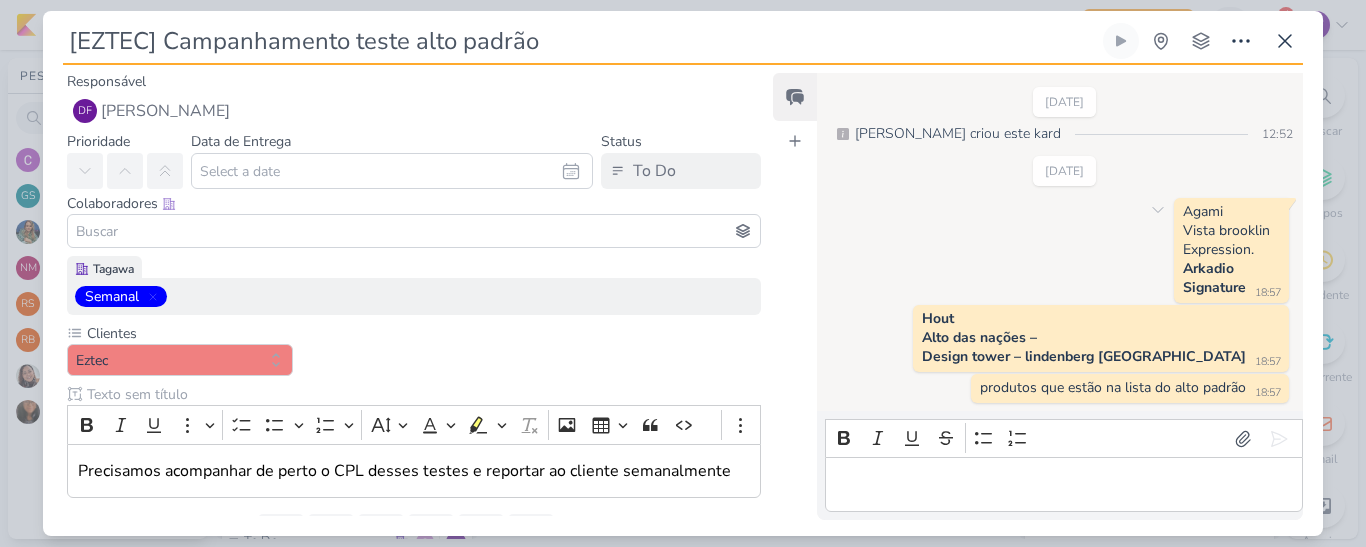 click on "Agami  Vista brooklin  Expression.  Arkadio Signature" at bounding box center (1226, 249) 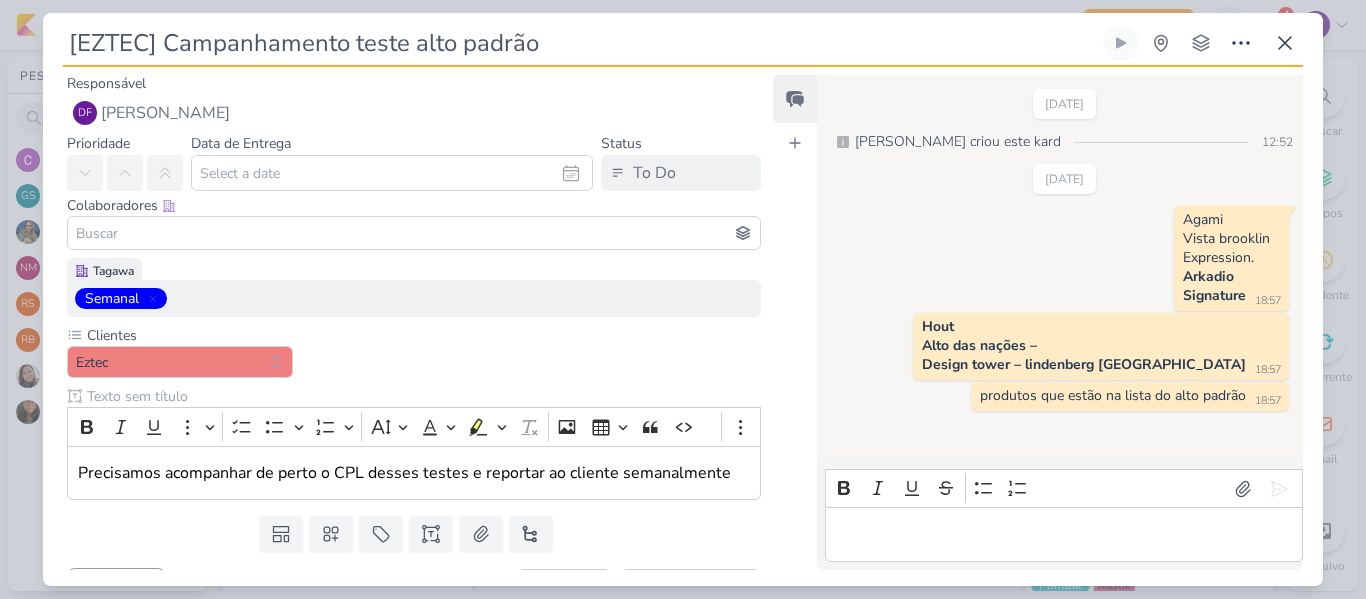 scroll, scrollTop: 0, scrollLeft: 0, axis: both 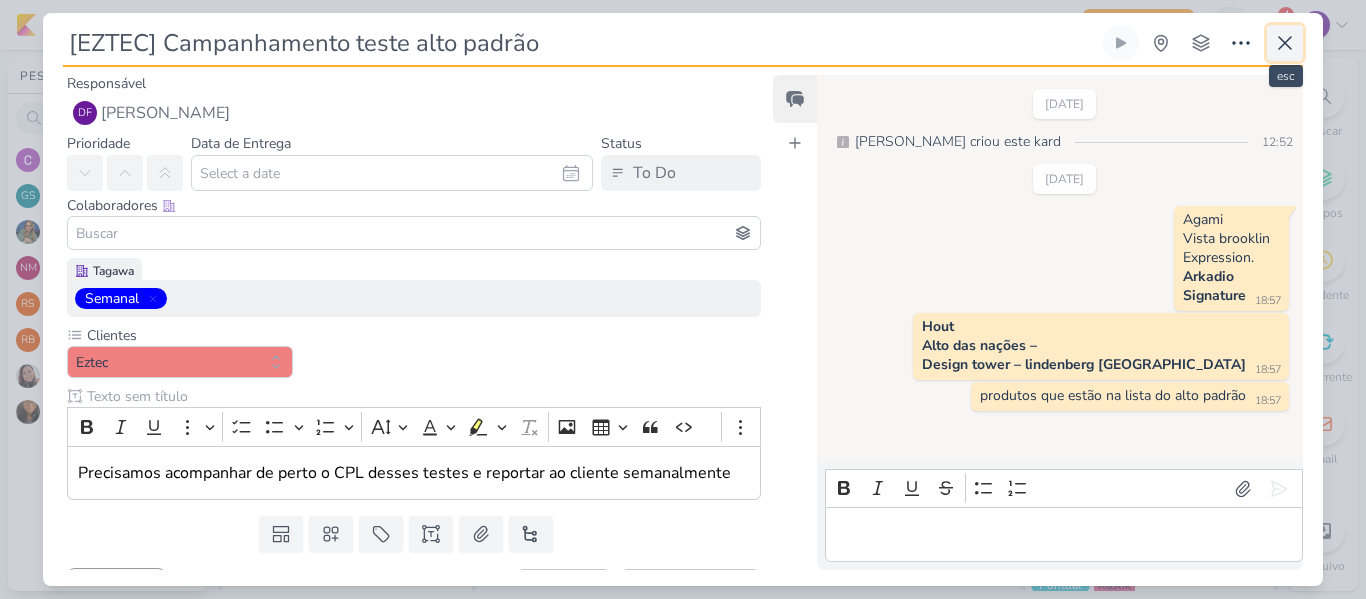 click 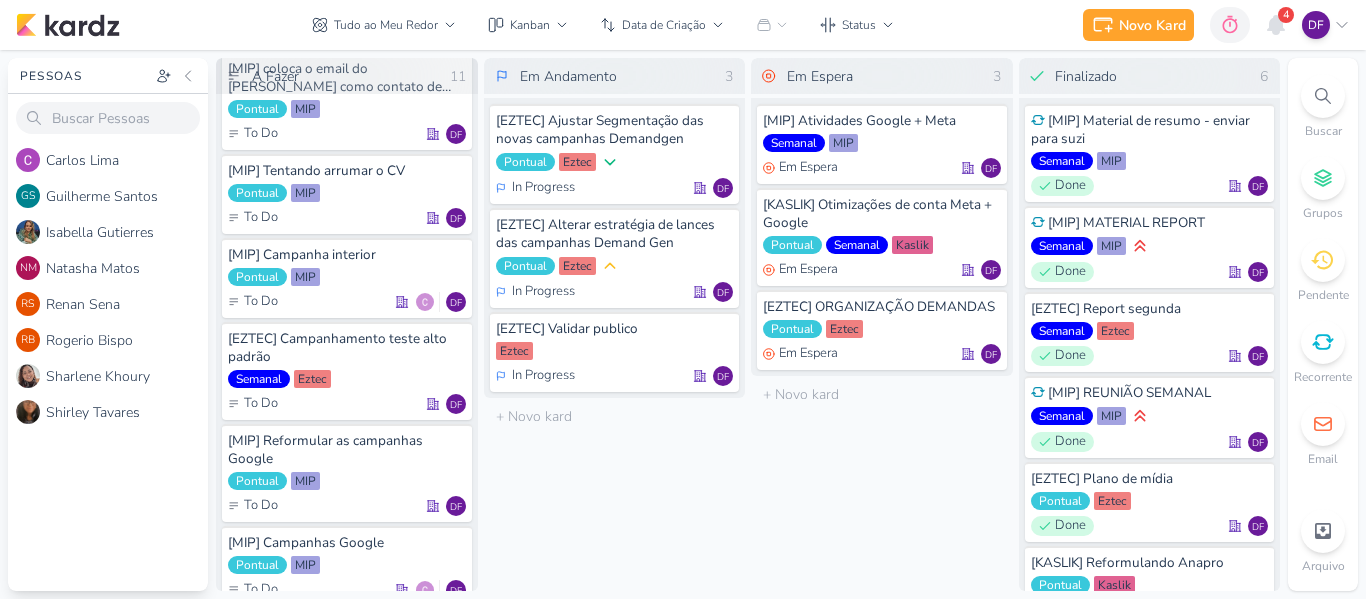 scroll, scrollTop: 0, scrollLeft: 0, axis: both 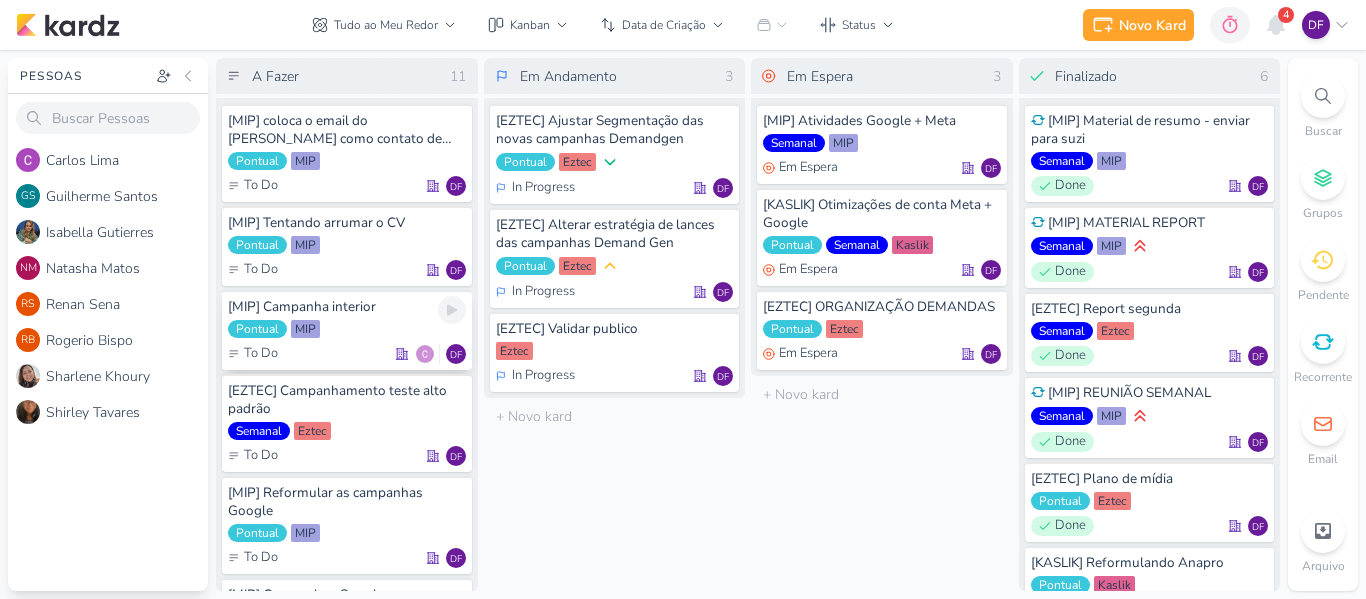 click on "[MIP] Campanha interior" at bounding box center (347, 307) 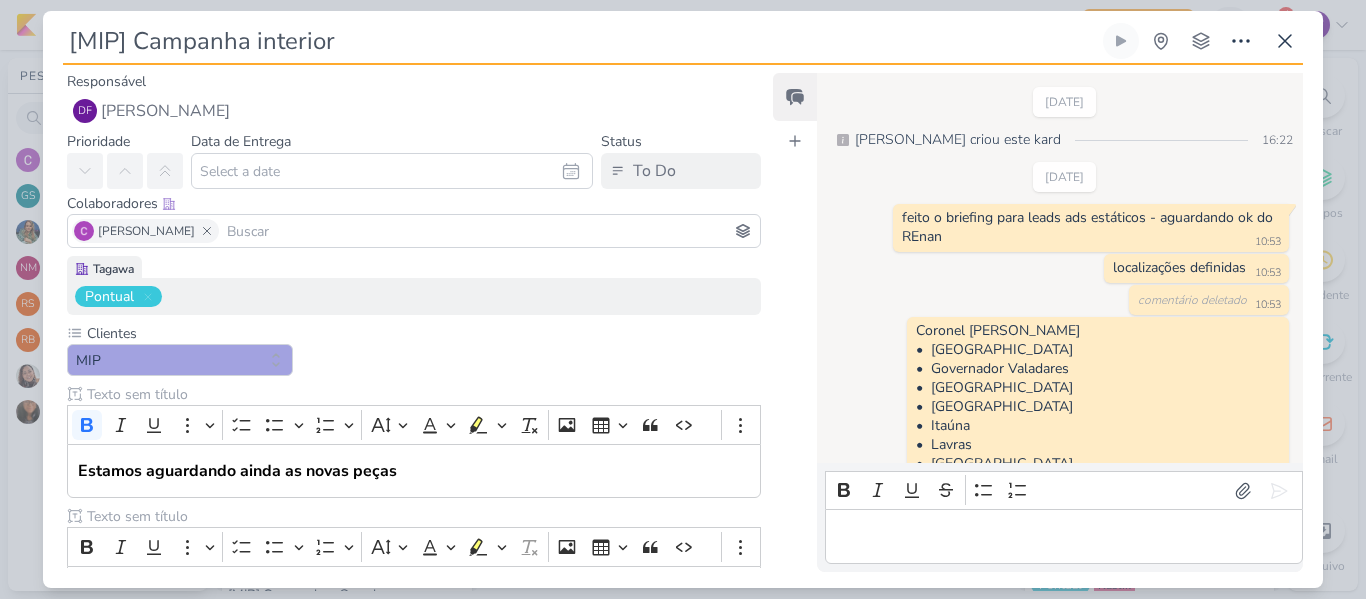 scroll, scrollTop: 442, scrollLeft: 0, axis: vertical 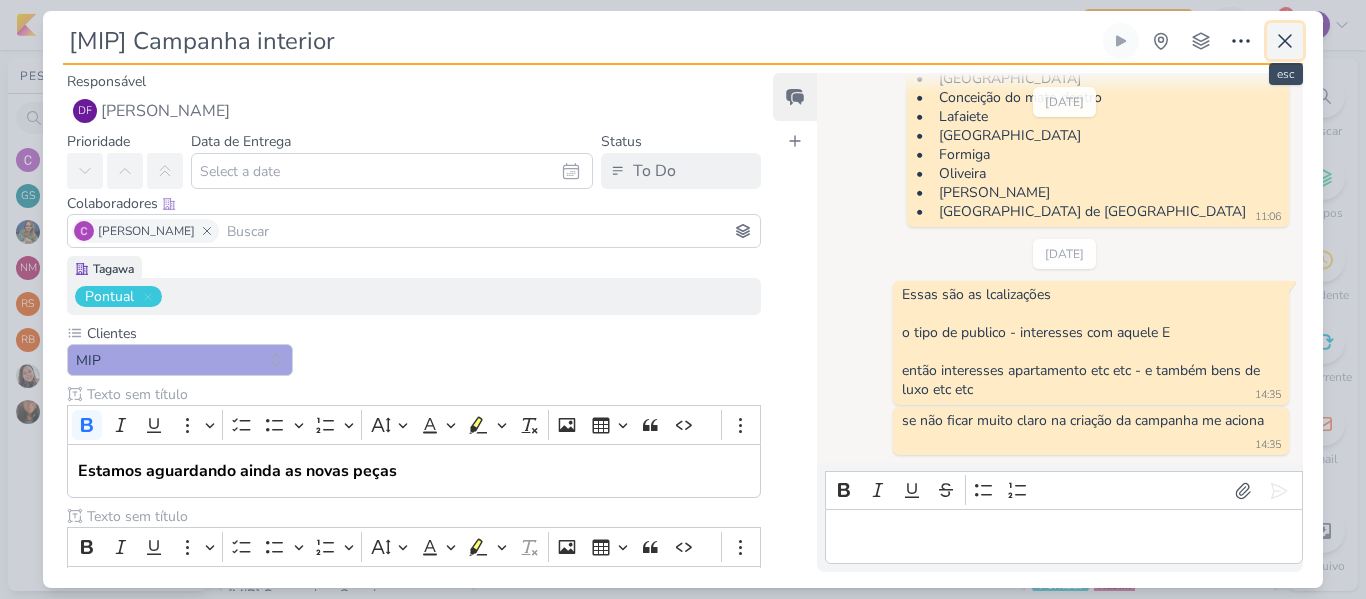 click 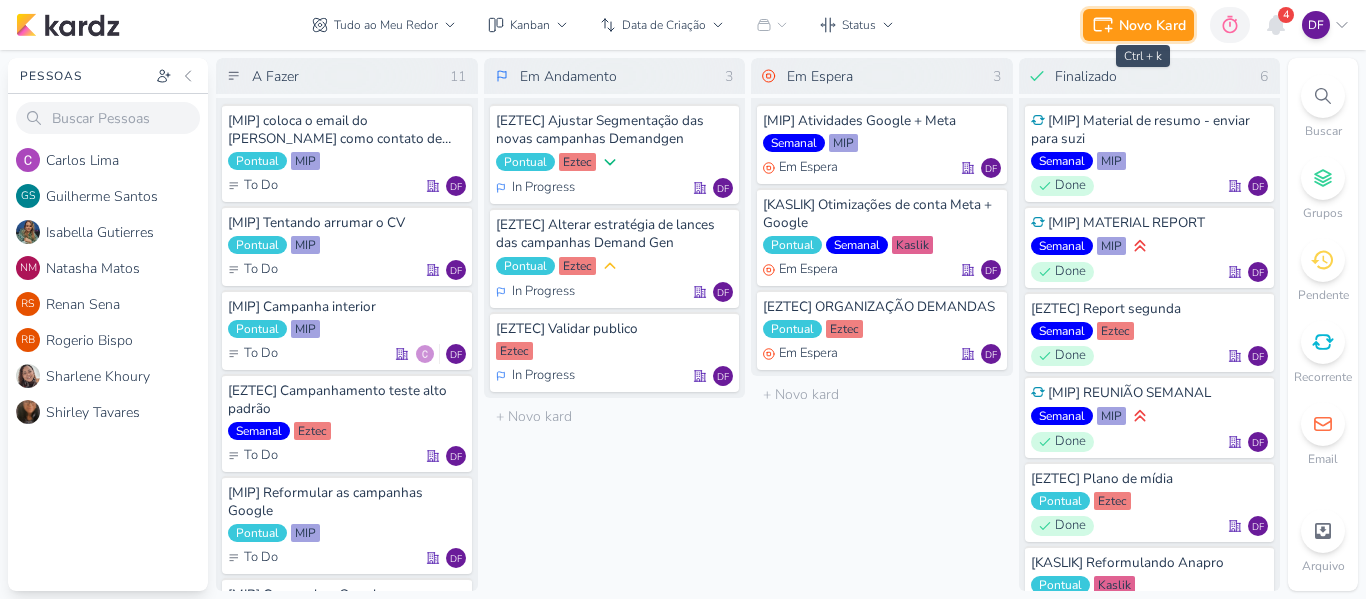 click on "Novo Kard" at bounding box center (1152, 25) 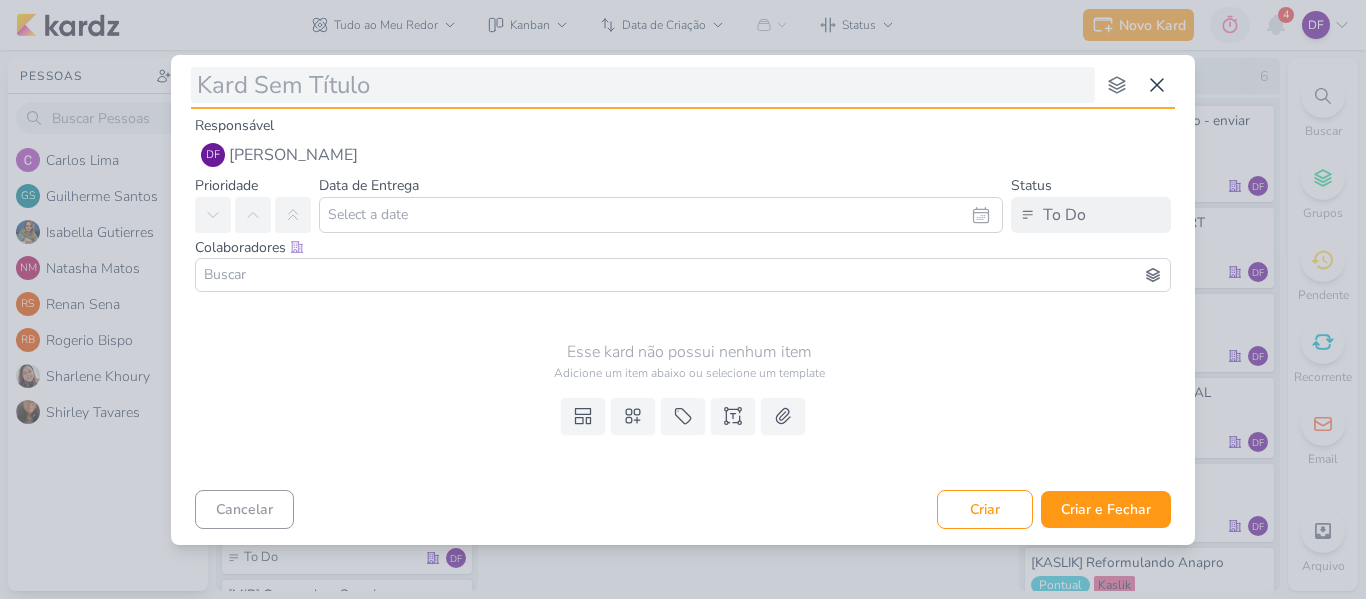 click at bounding box center (643, 85) 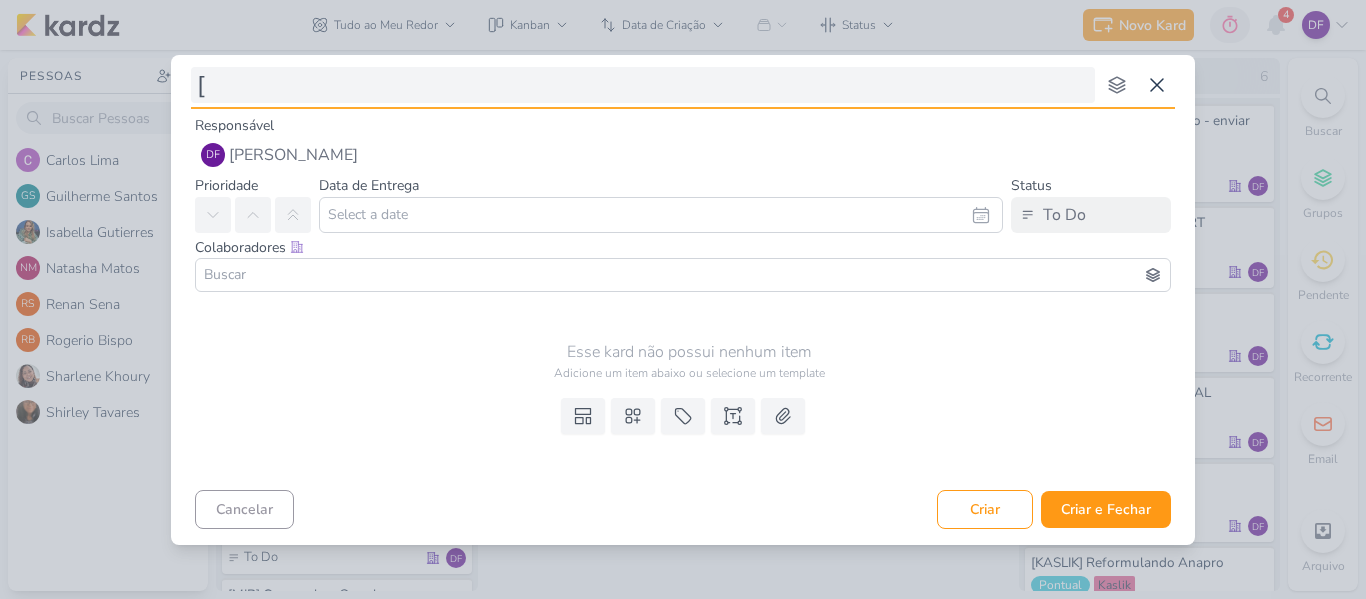 type on "[M" 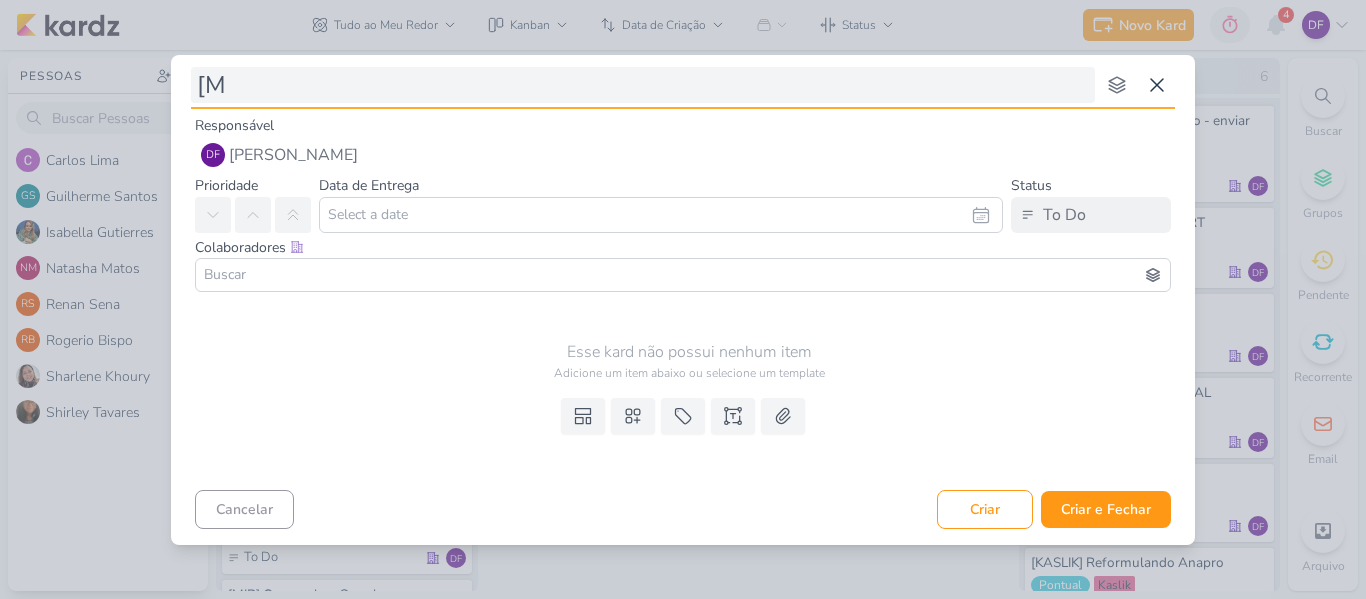 type 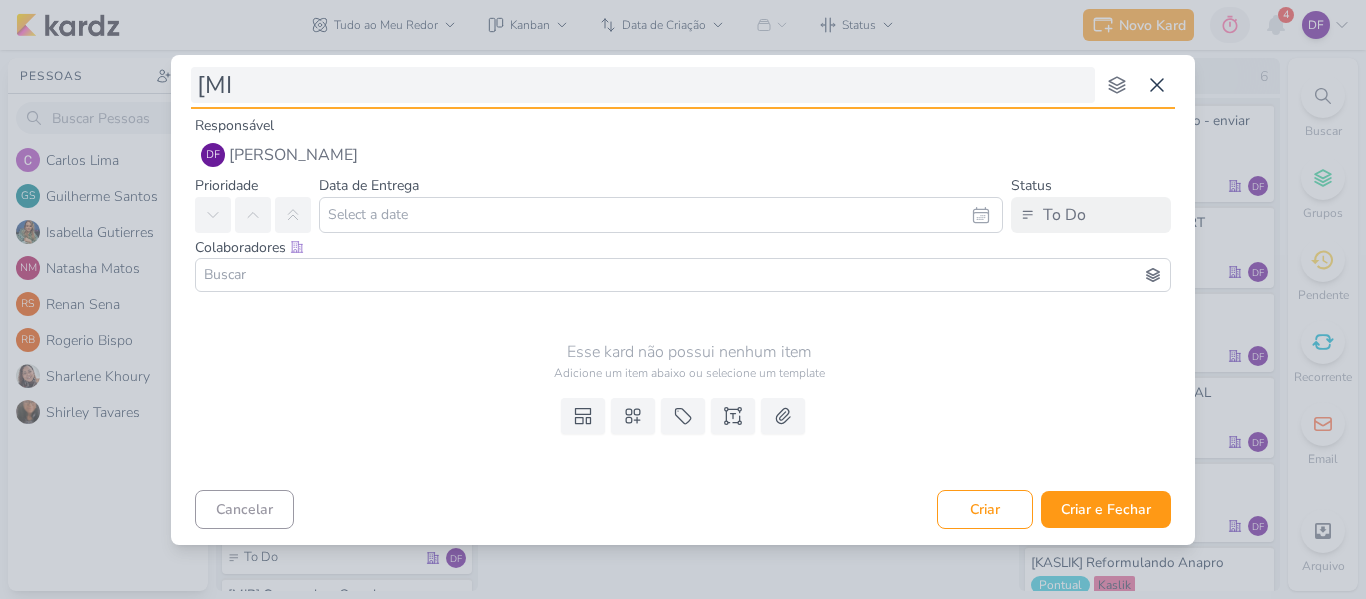type 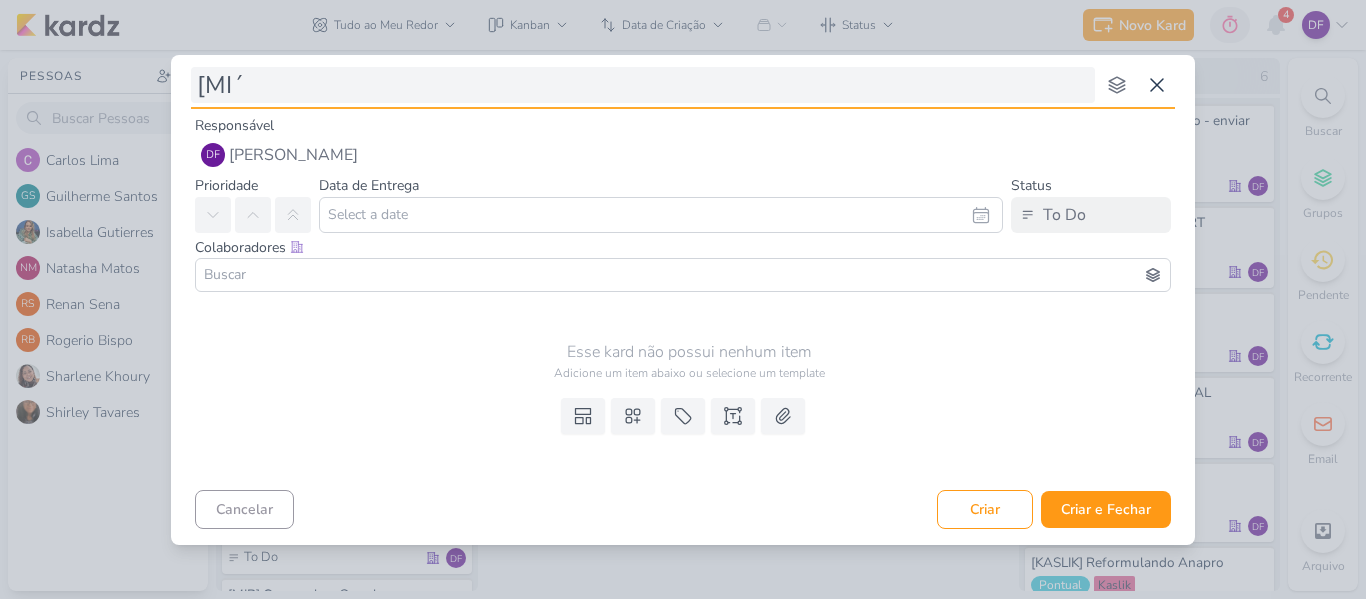 type on "[MI" 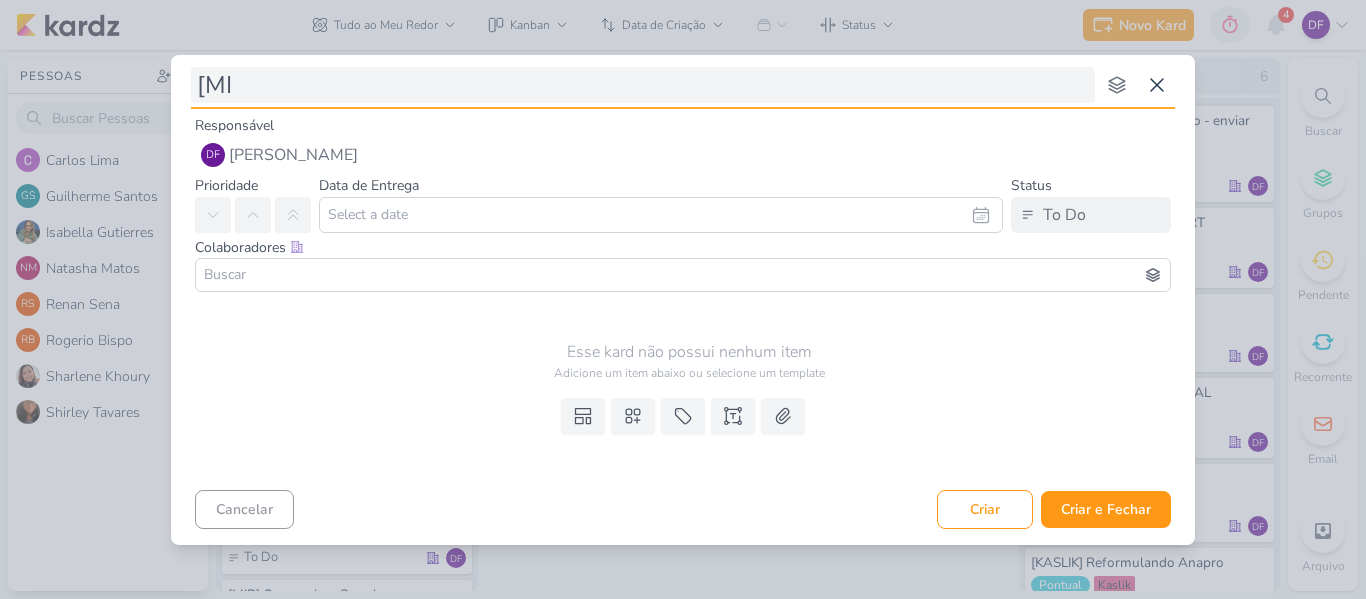 type 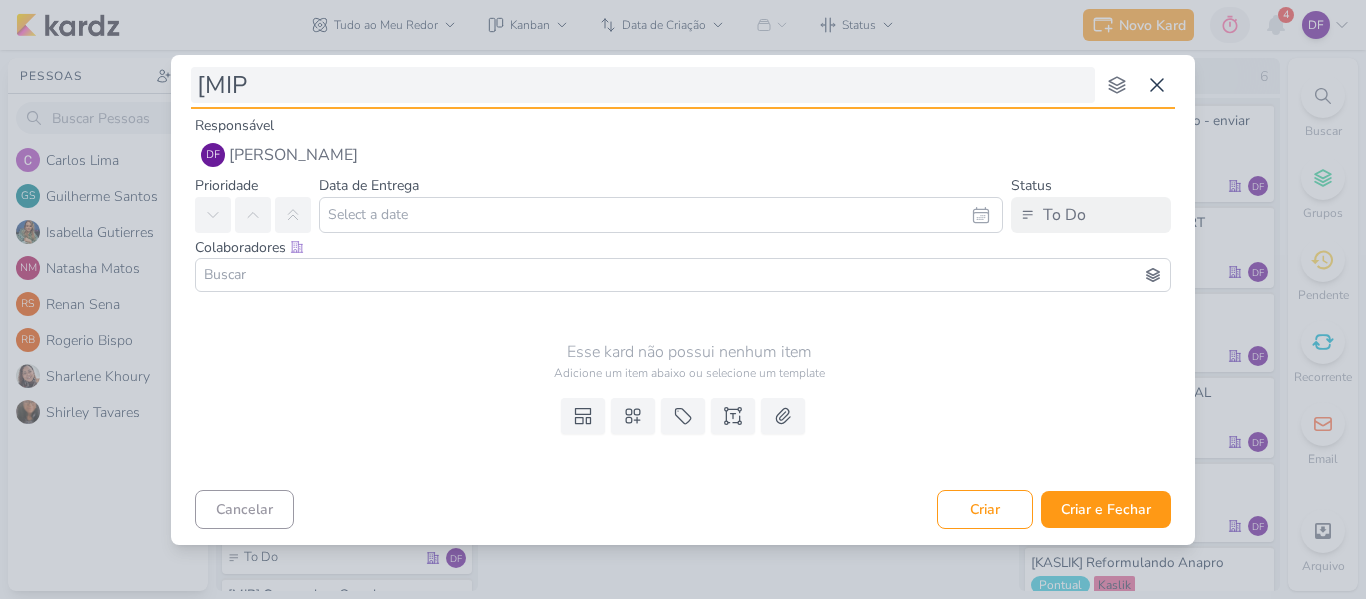 type on "[MIP]" 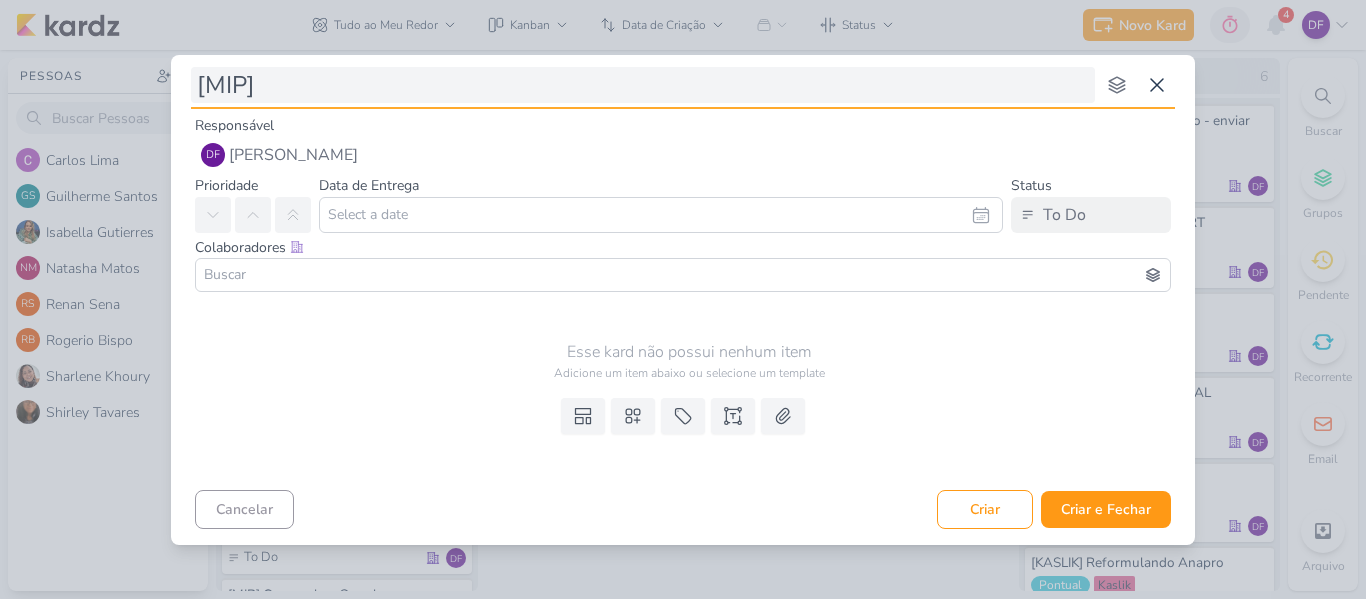 type on "[MIP]" 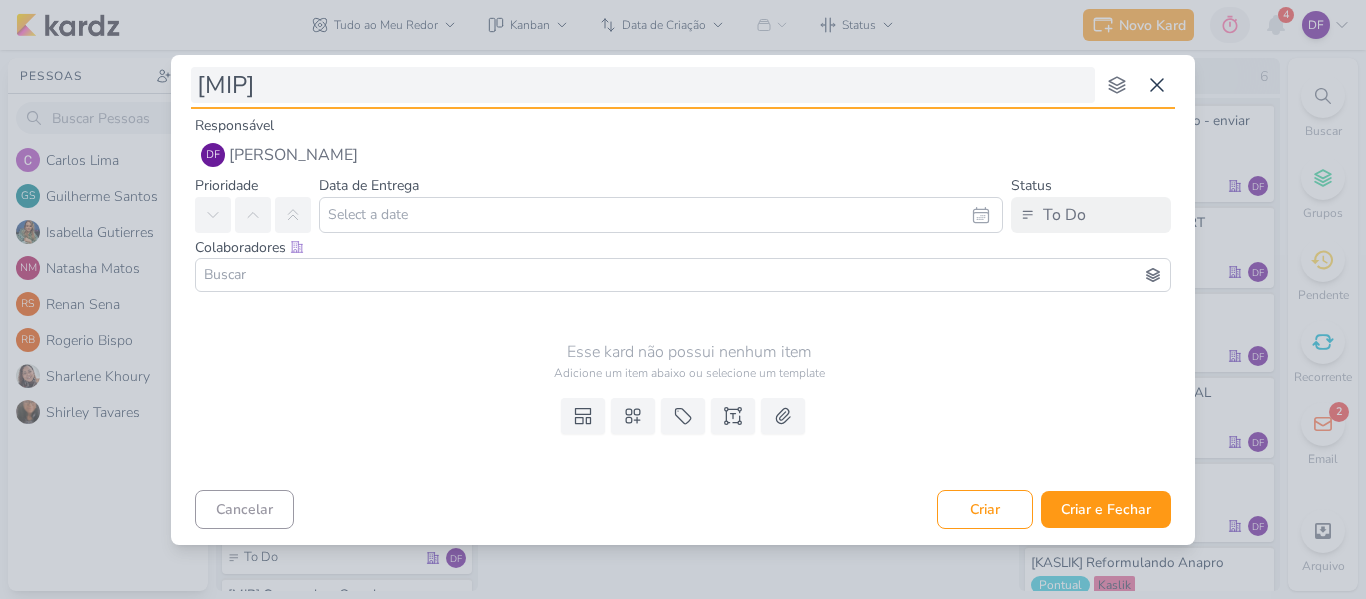 click on "[MIP]" at bounding box center [643, 85] 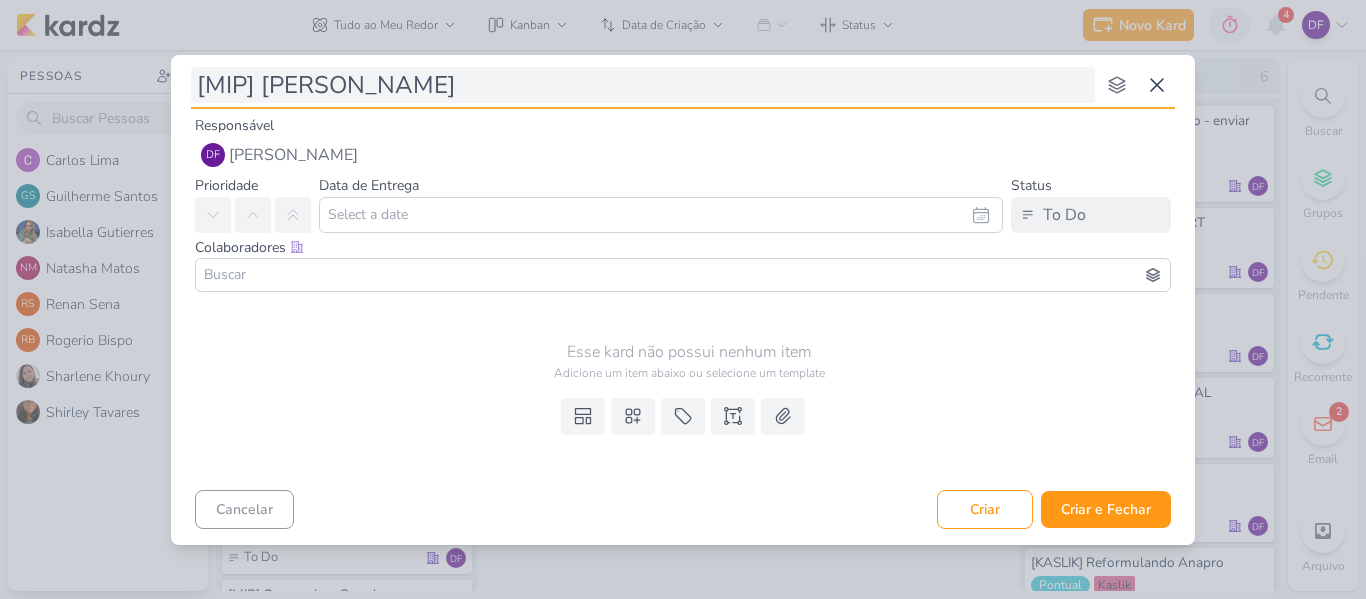 type 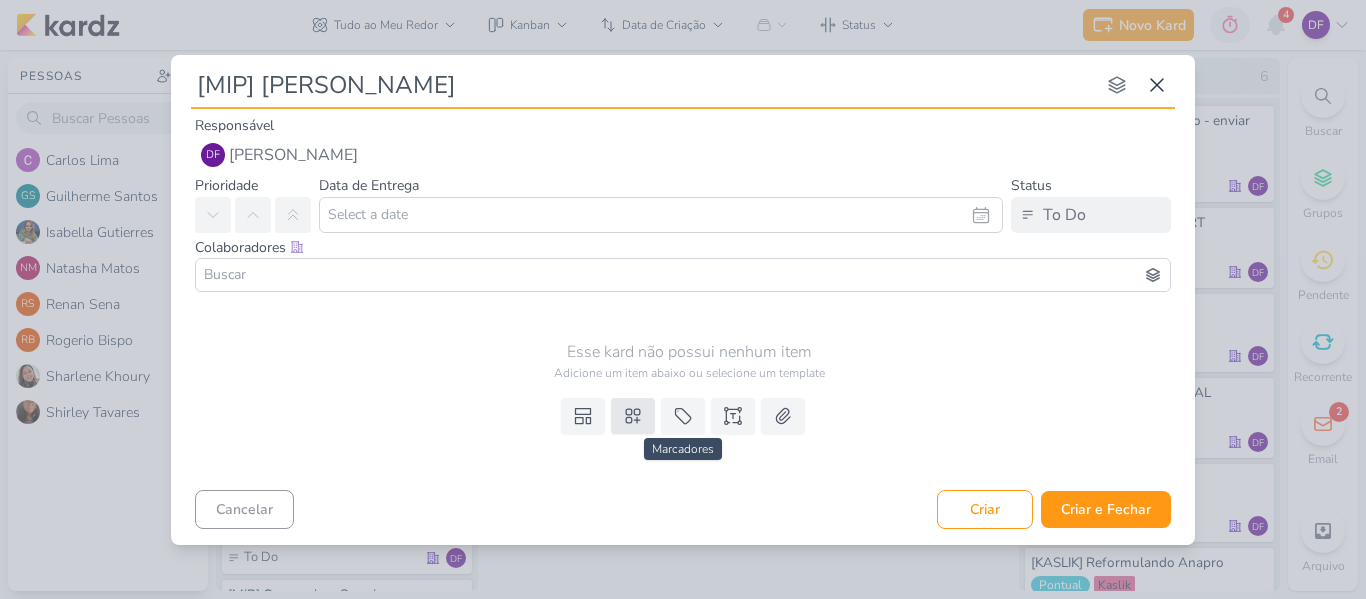 type on "[MIP] [PERSON_NAME]" 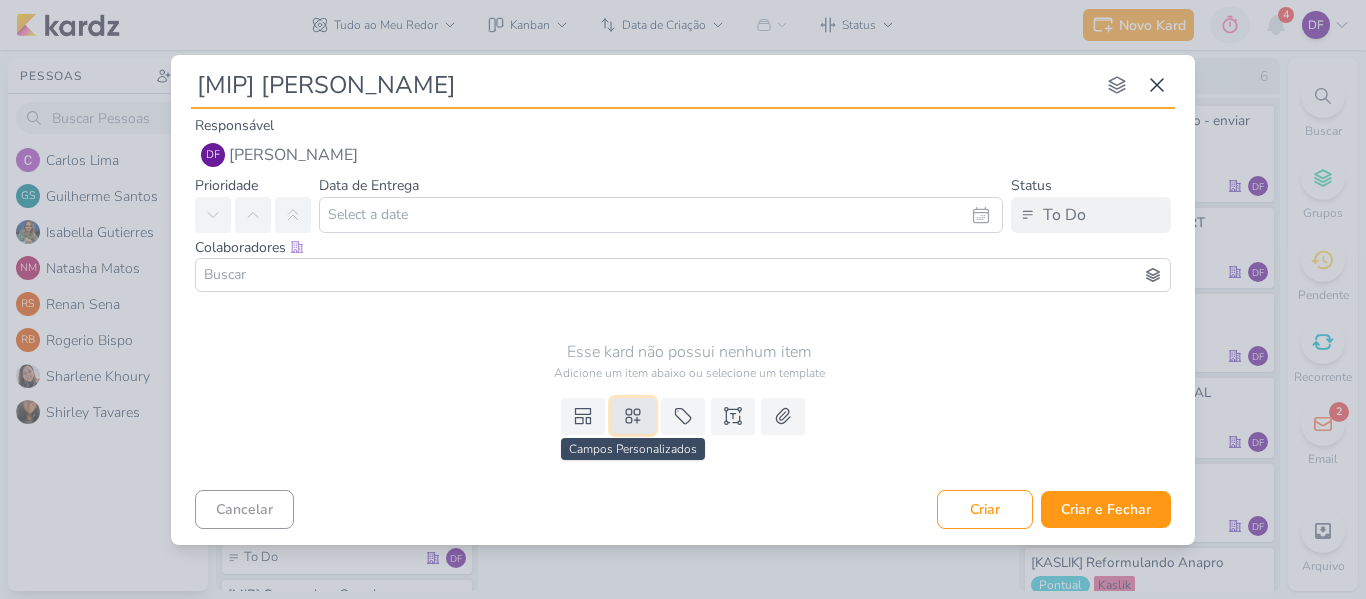 click at bounding box center [633, 416] 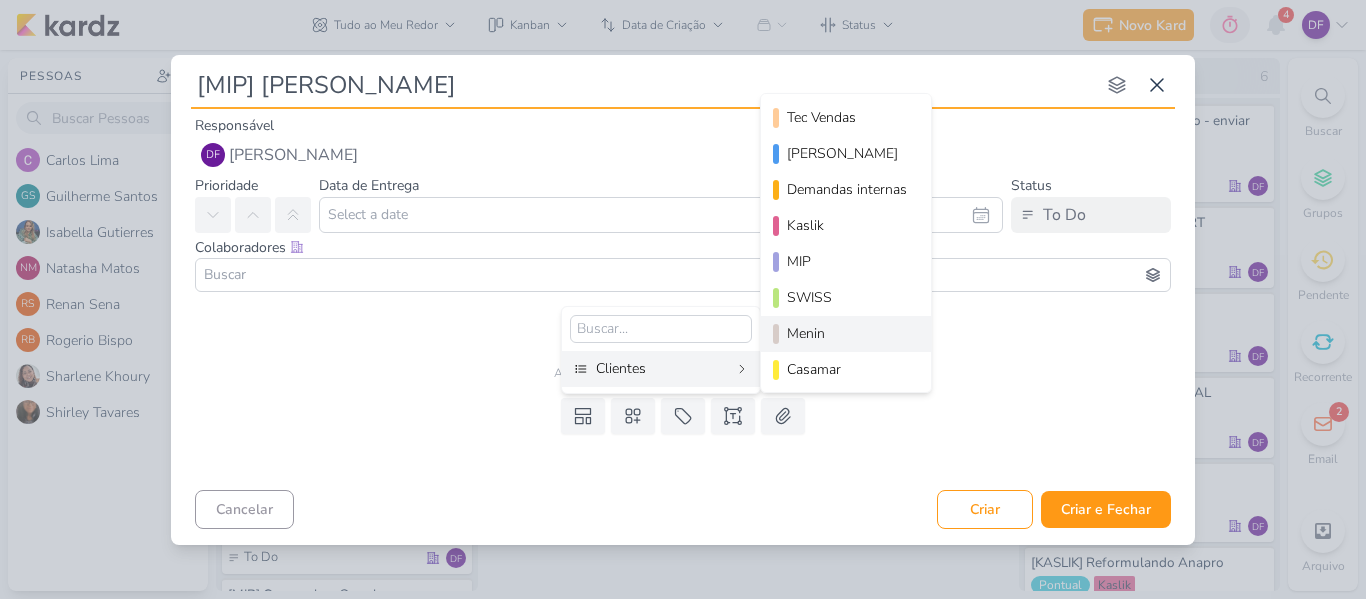 scroll, scrollTop: 290, scrollLeft: 0, axis: vertical 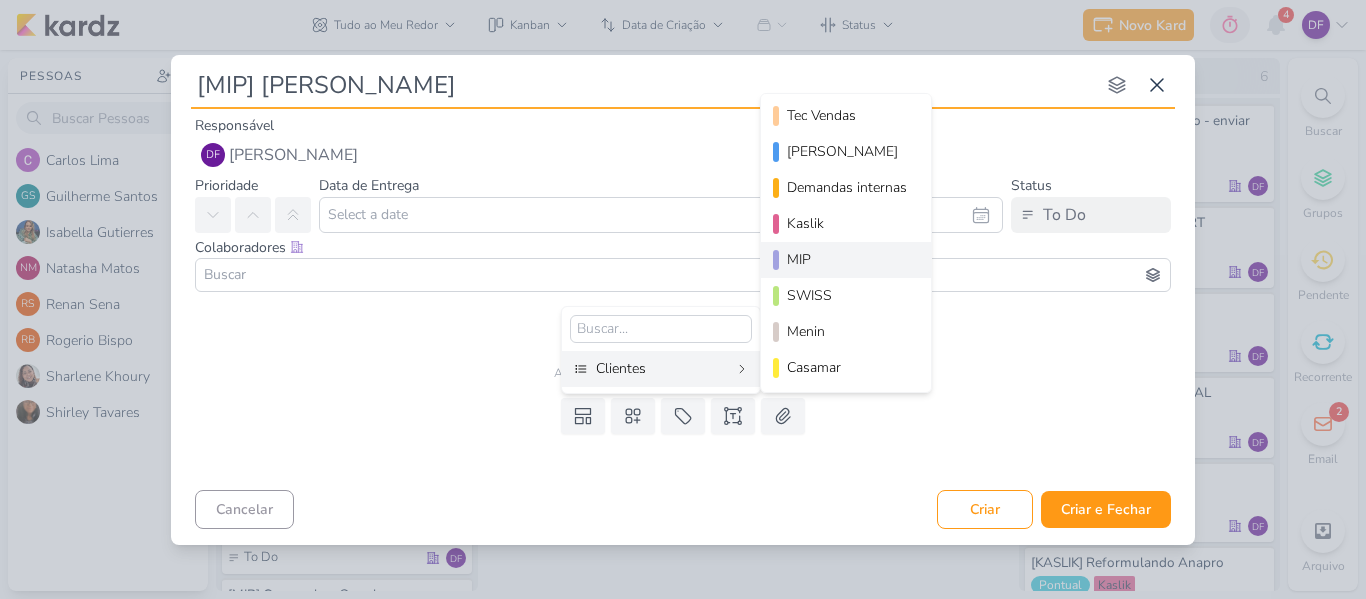 click on "MIP" at bounding box center (847, 259) 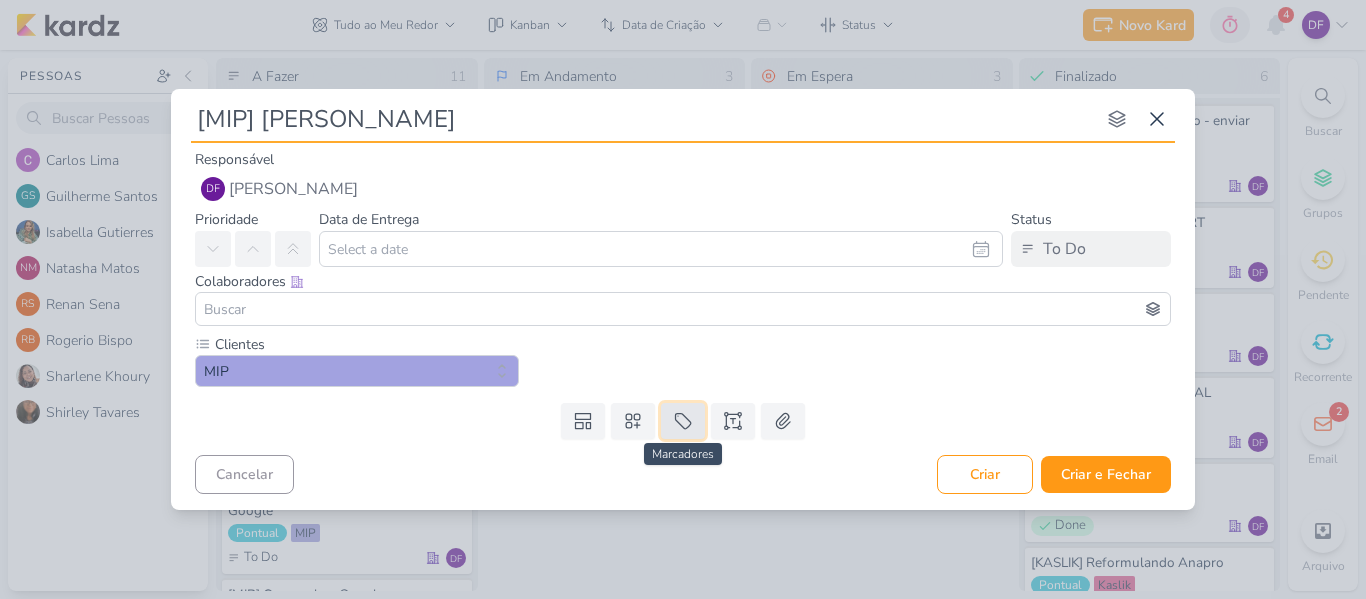 click 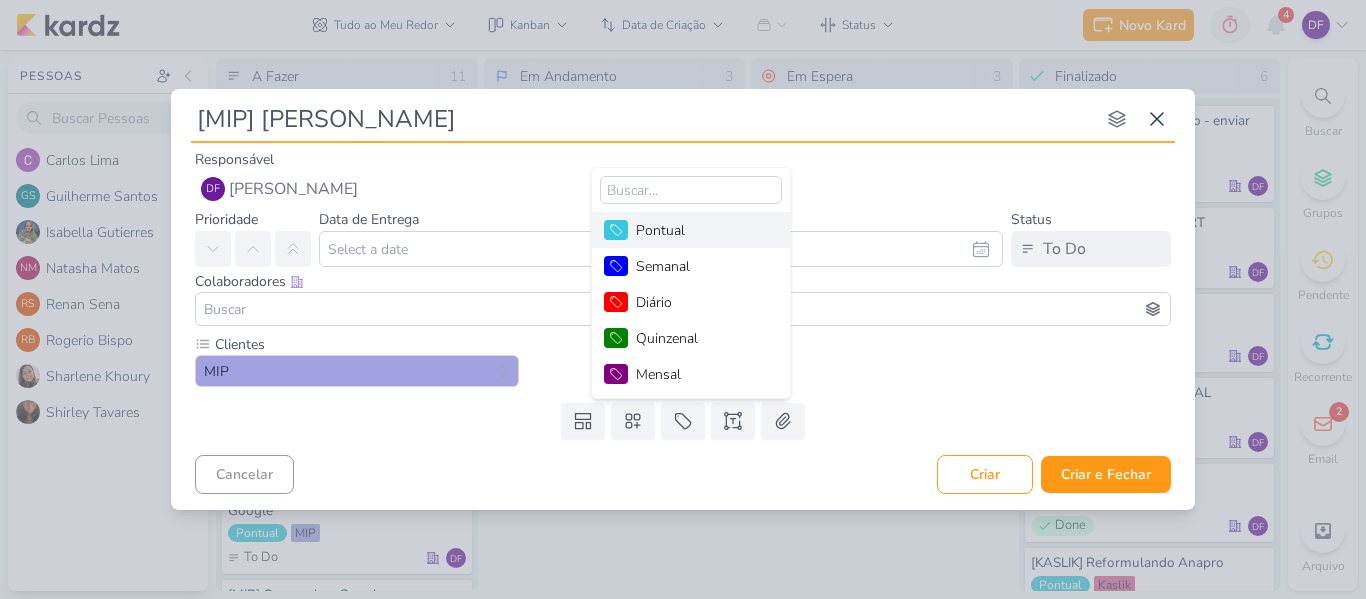 click on "Pontual" at bounding box center (701, 230) 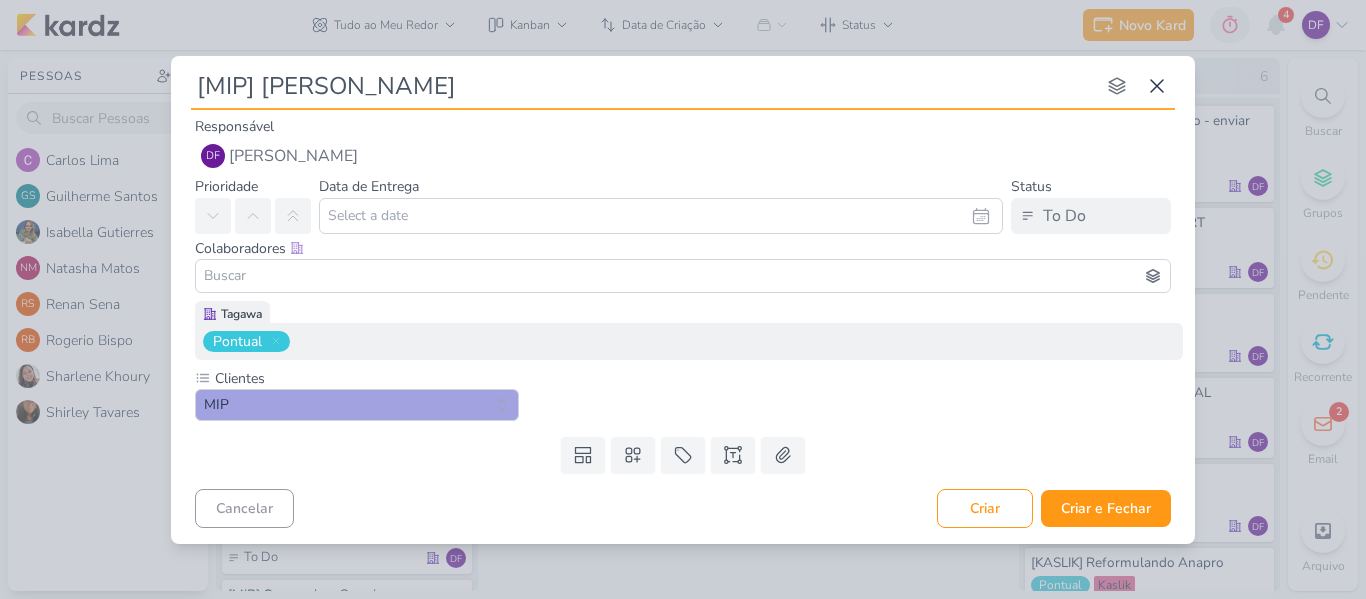 click on "Templates
Campos Personalizados
Clientes
Eztec ARTZ AVT Calper MIP" at bounding box center [683, 455] 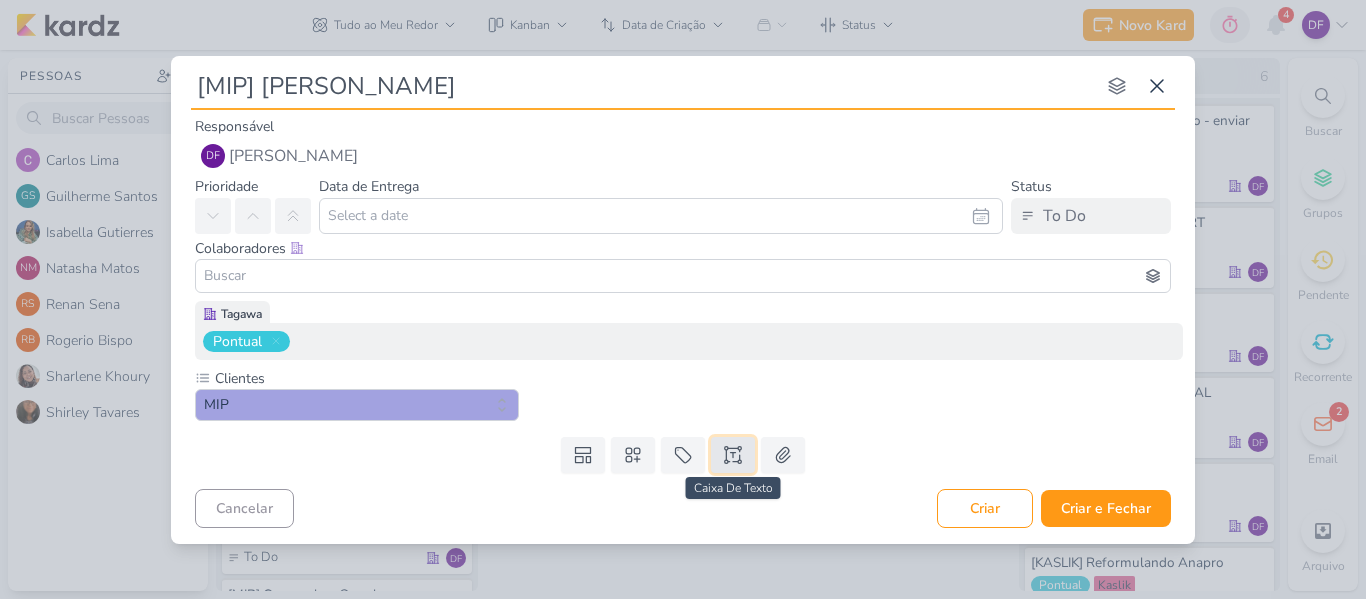 click 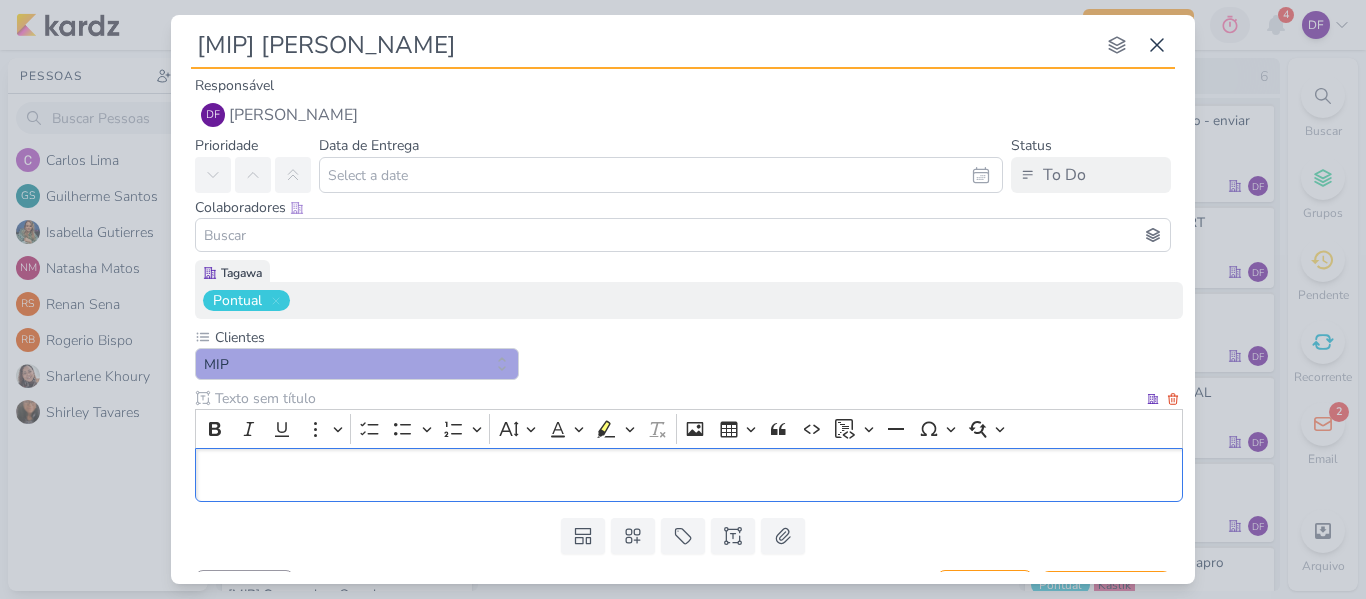 click at bounding box center [689, 475] 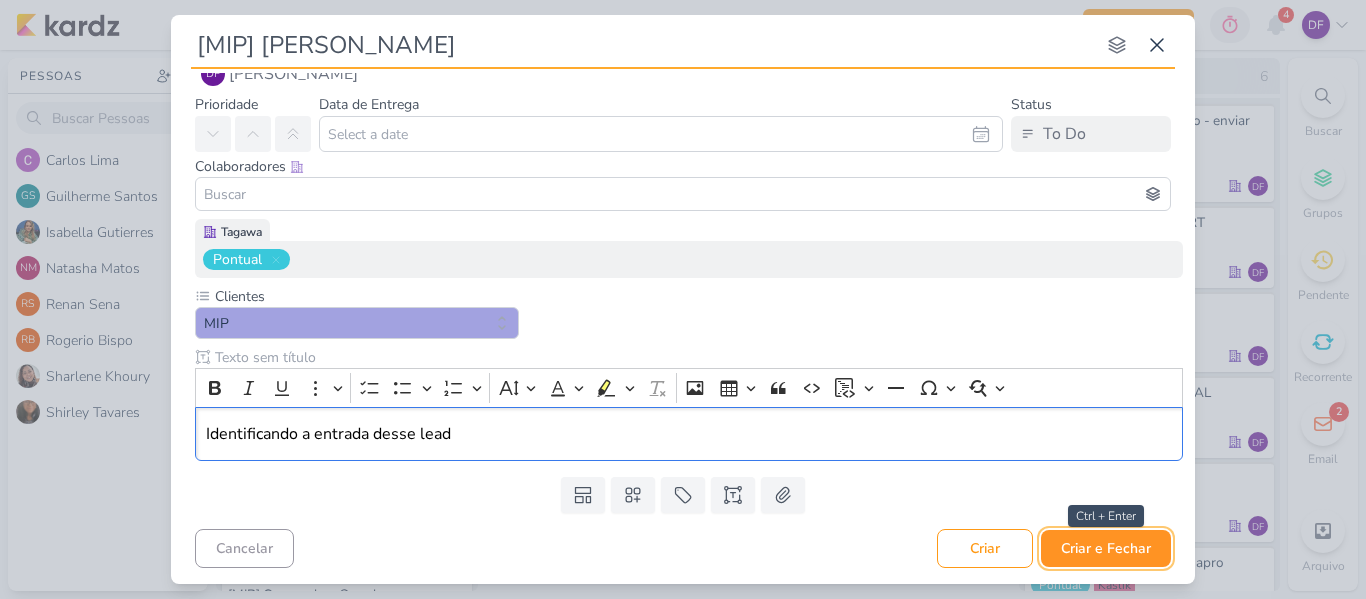 click on "Criar e Fechar" at bounding box center (1106, 548) 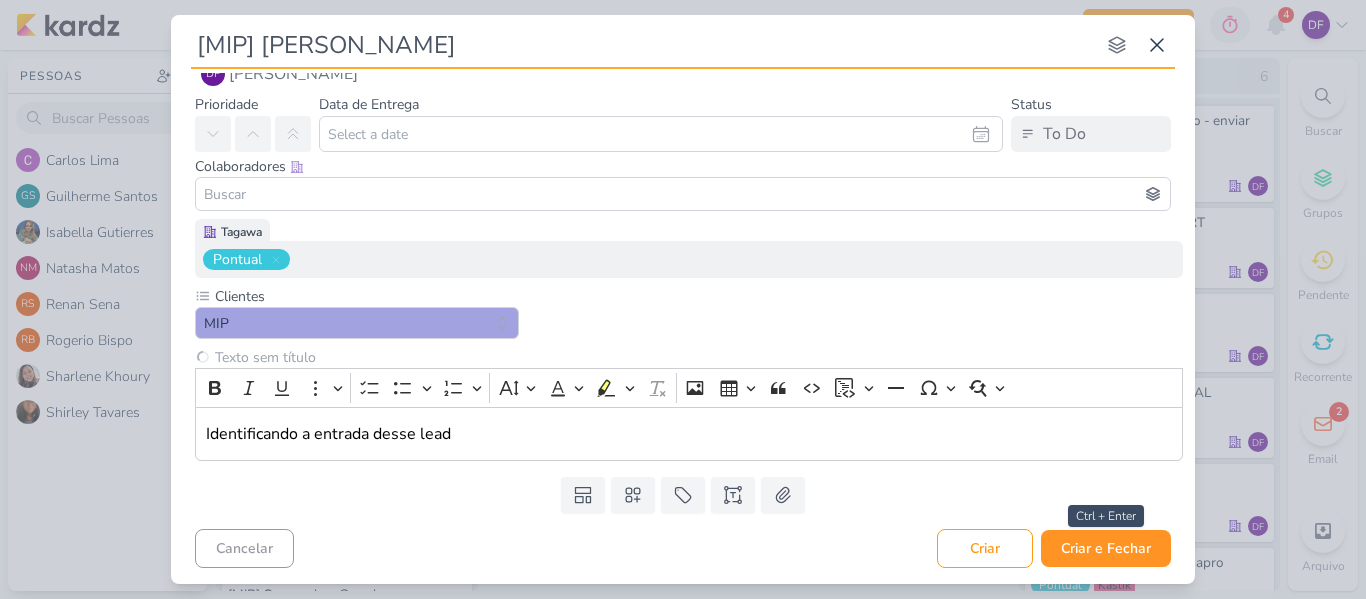 type 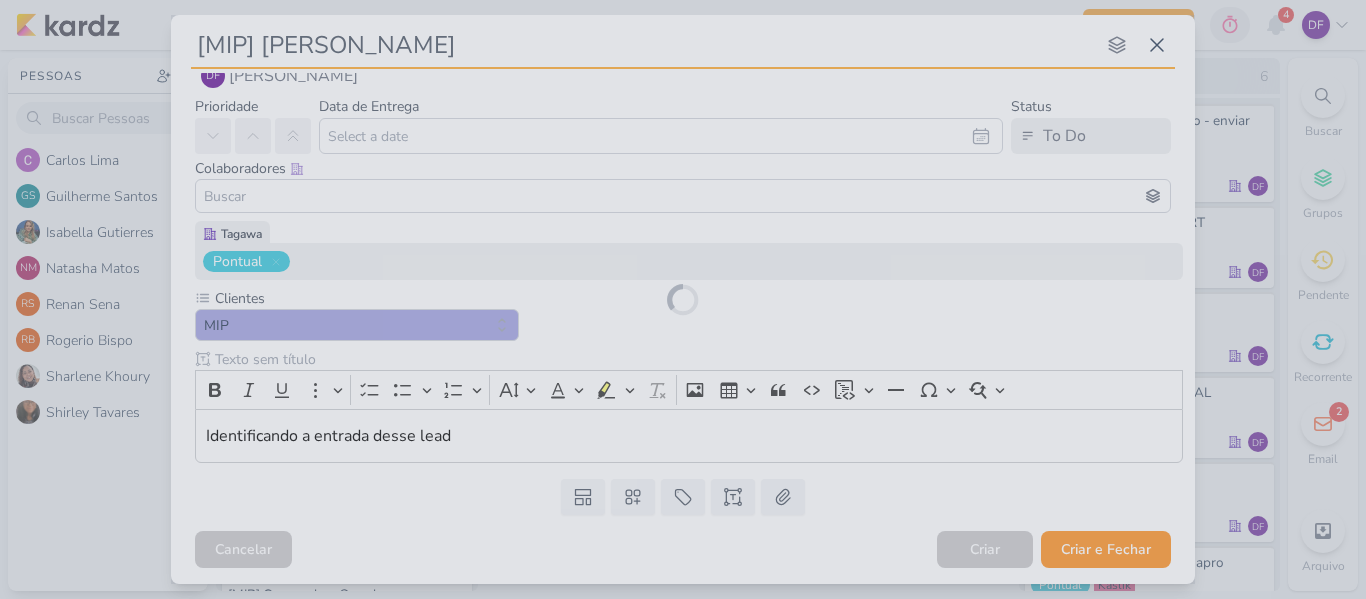 scroll, scrollTop: 39, scrollLeft: 0, axis: vertical 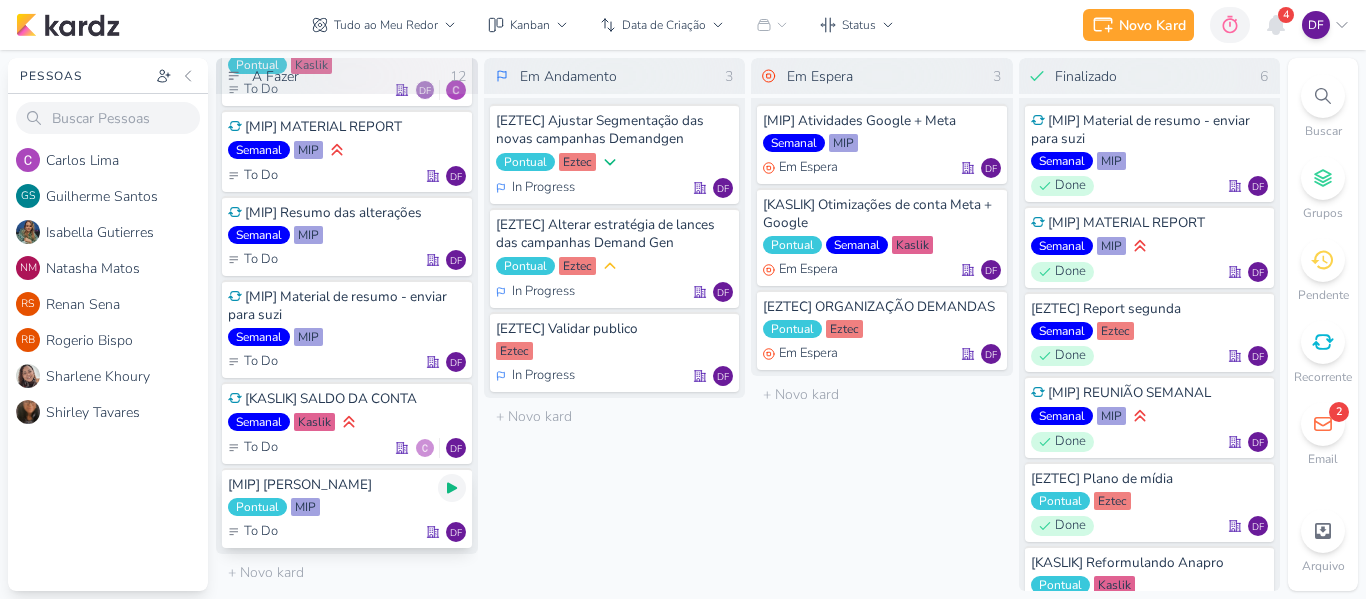 click 